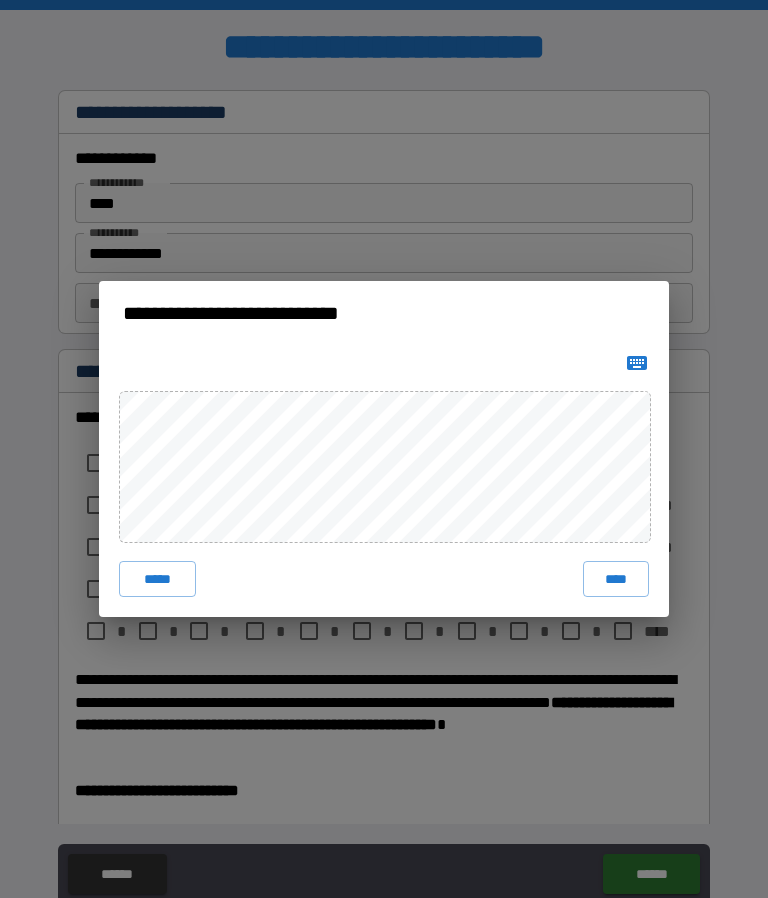 scroll, scrollTop: 0, scrollLeft: 0, axis: both 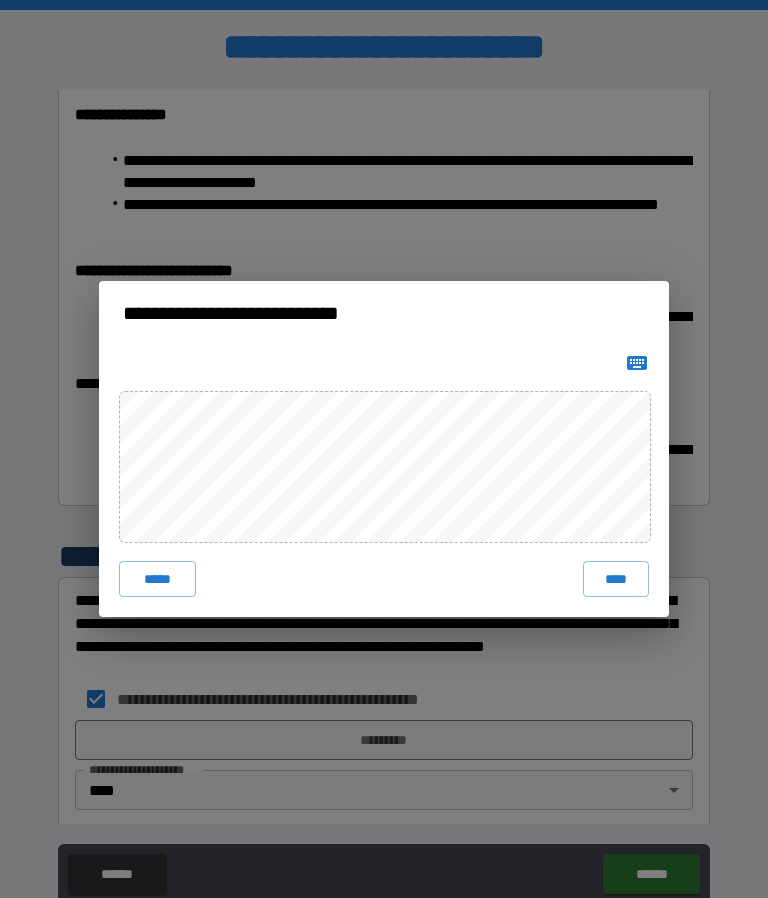 click on "****" at bounding box center [616, 579] 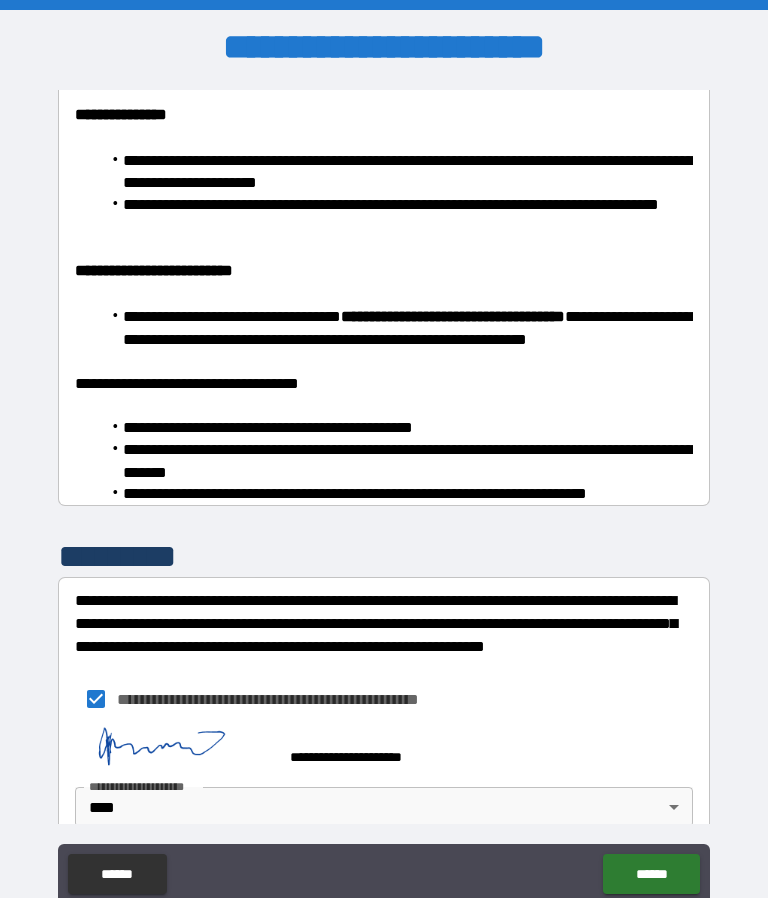 click on "******" at bounding box center (651, 874) 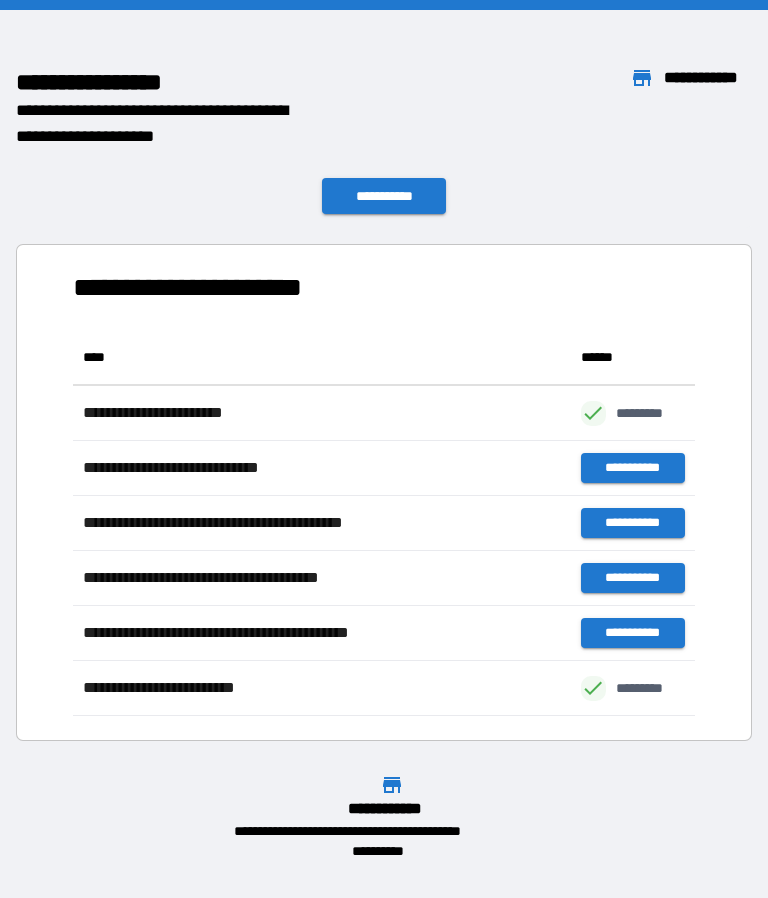 scroll, scrollTop: 1, scrollLeft: 1, axis: both 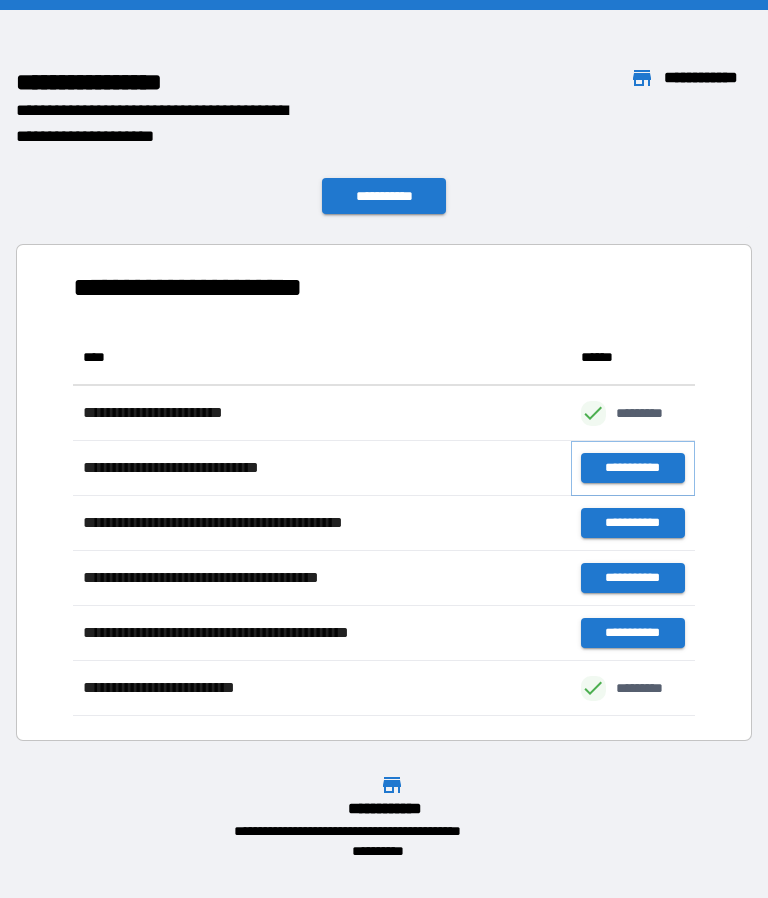 click on "**********" at bounding box center (633, 468) 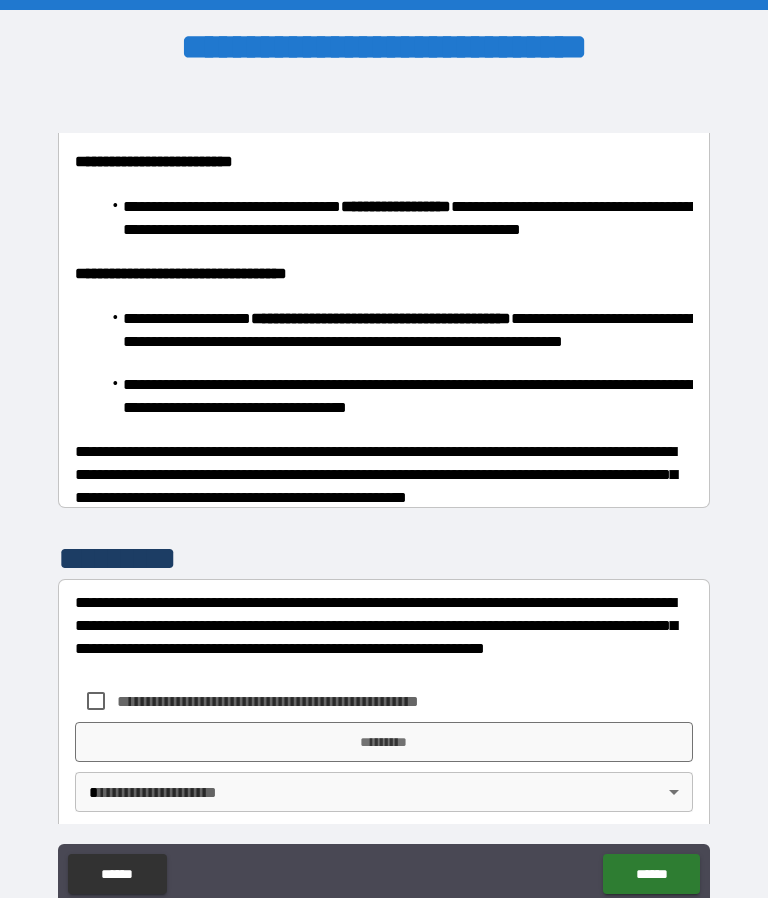 scroll, scrollTop: 1874, scrollLeft: 0, axis: vertical 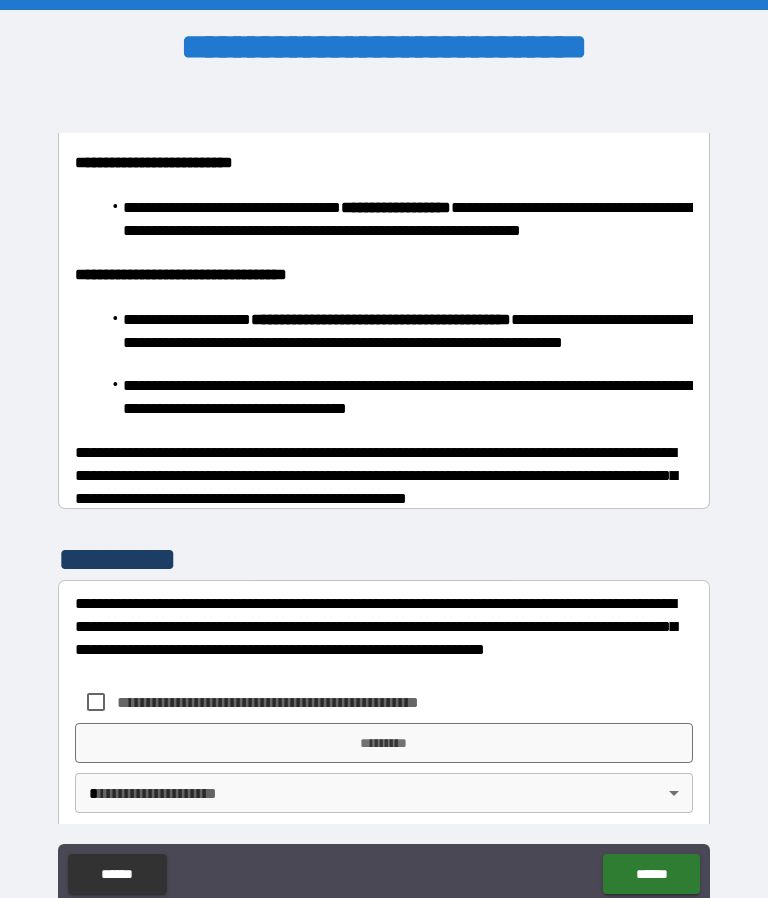 click on "**********" at bounding box center (384, 492) 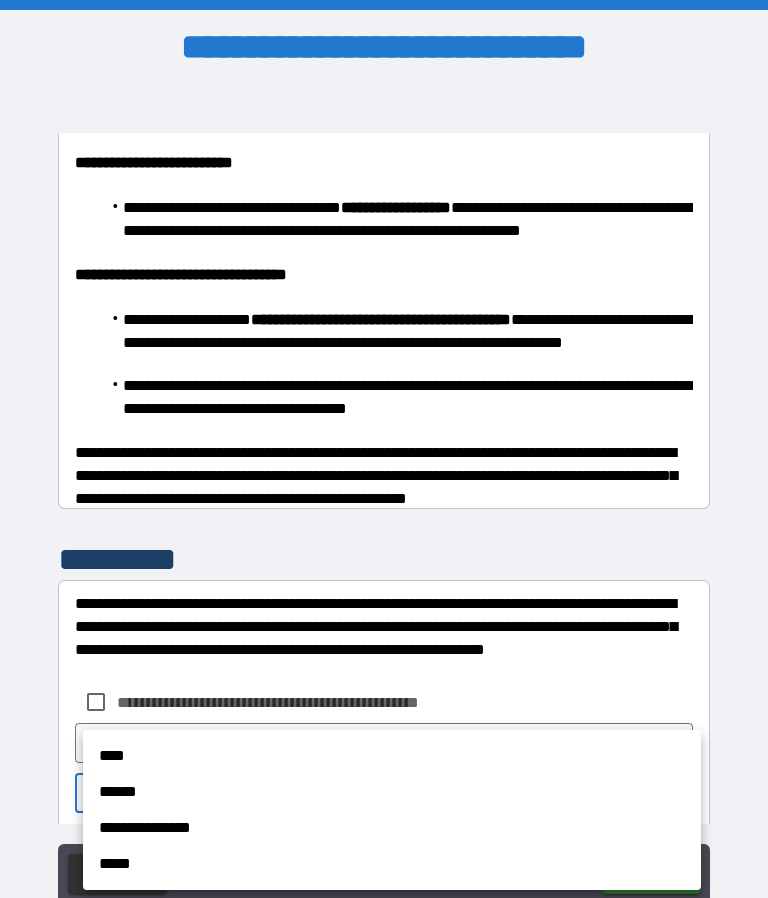 click on "****" at bounding box center (392, 756) 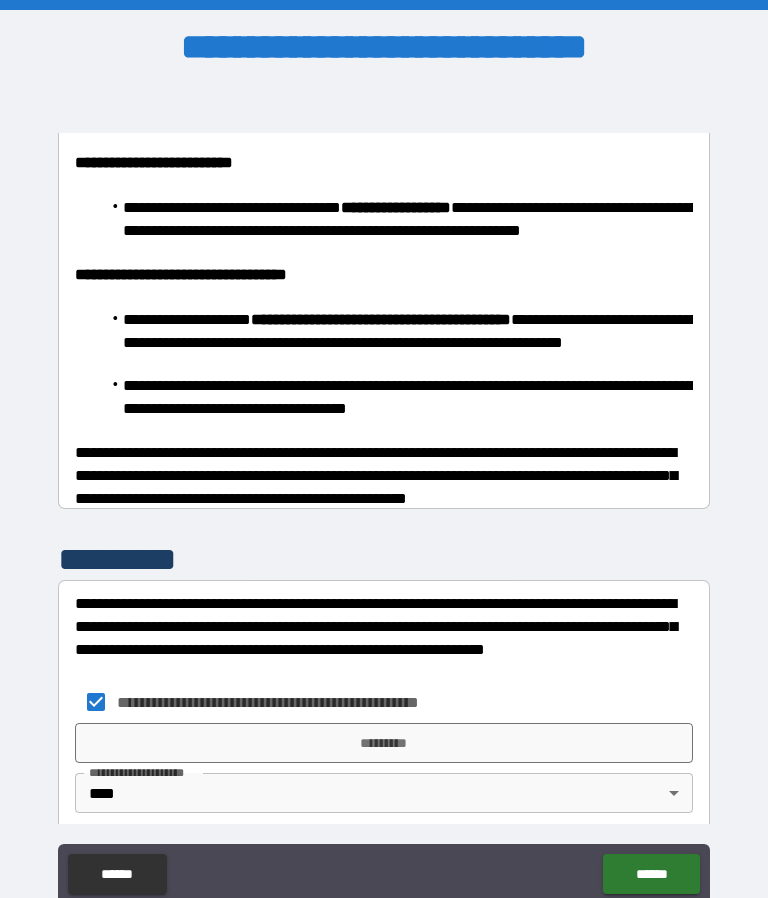 click on "*********" at bounding box center [384, 743] 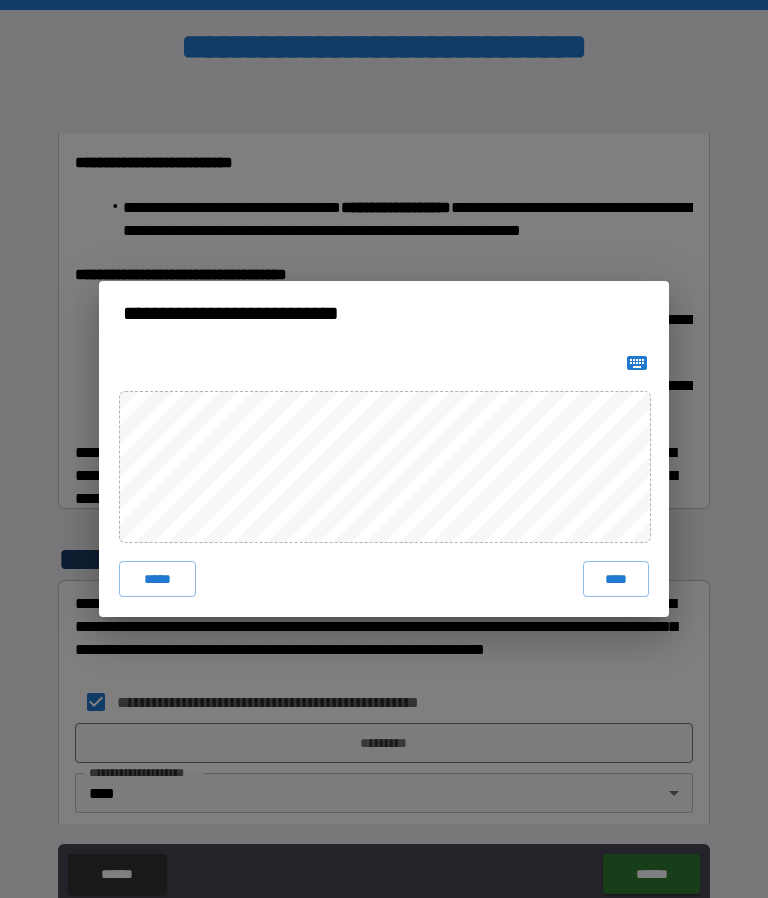 click on "****" at bounding box center [616, 579] 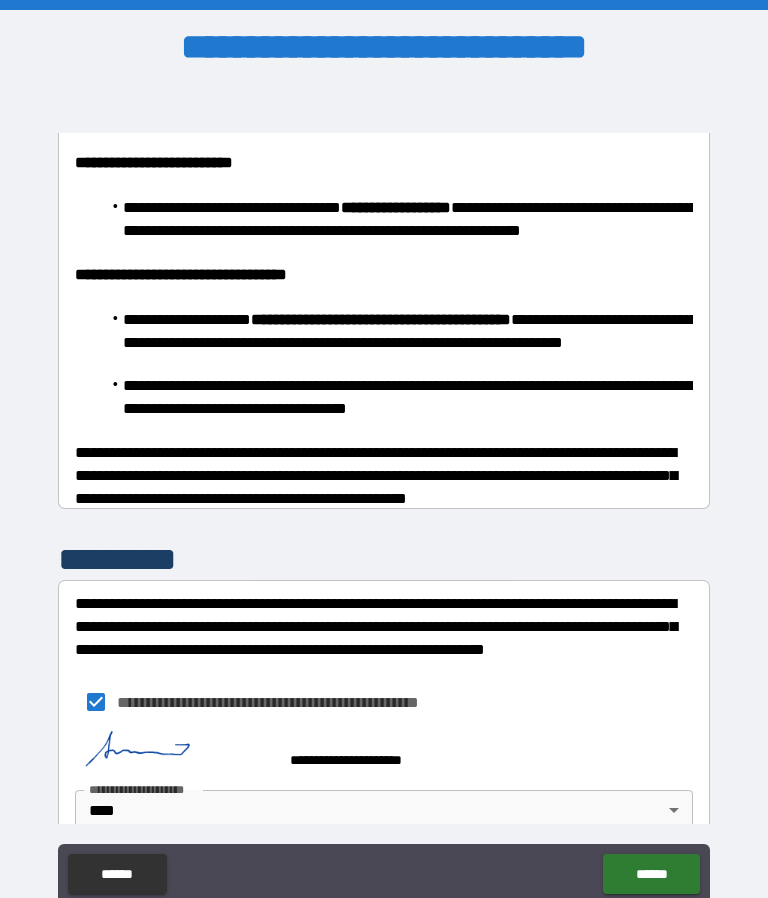 click on "******" at bounding box center (651, 874) 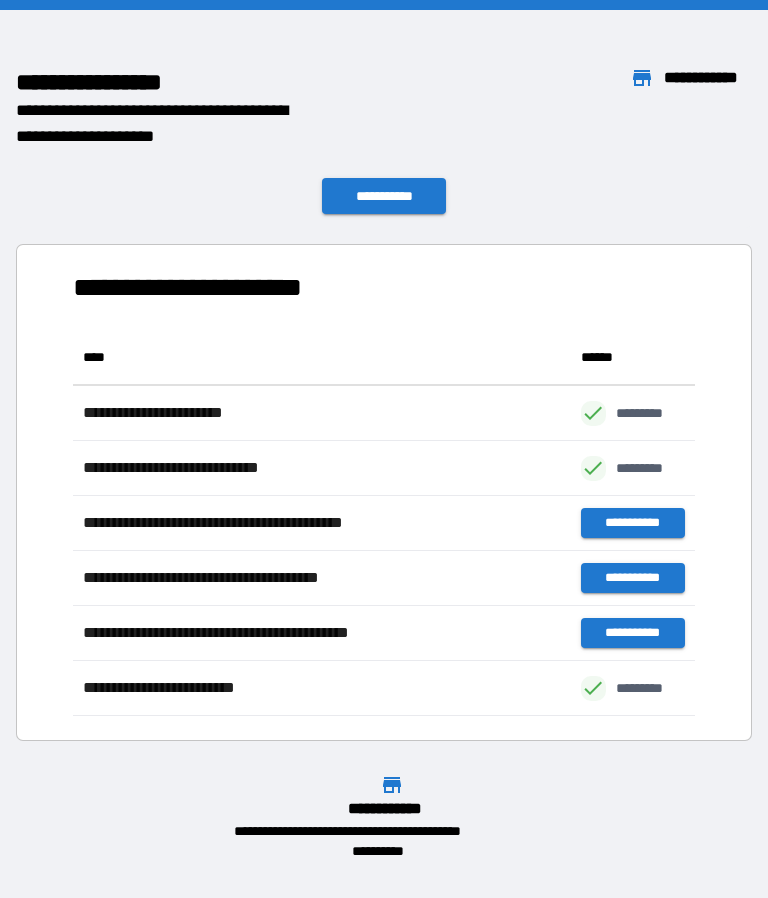 scroll, scrollTop: 386, scrollLeft: 622, axis: both 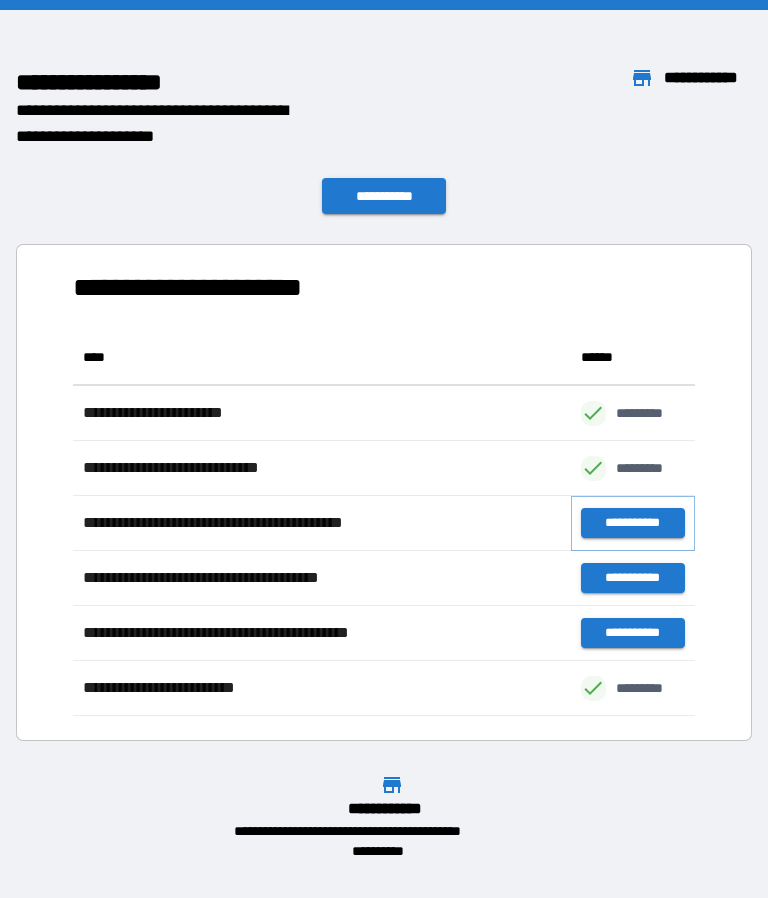 click on "**********" at bounding box center [633, 523] 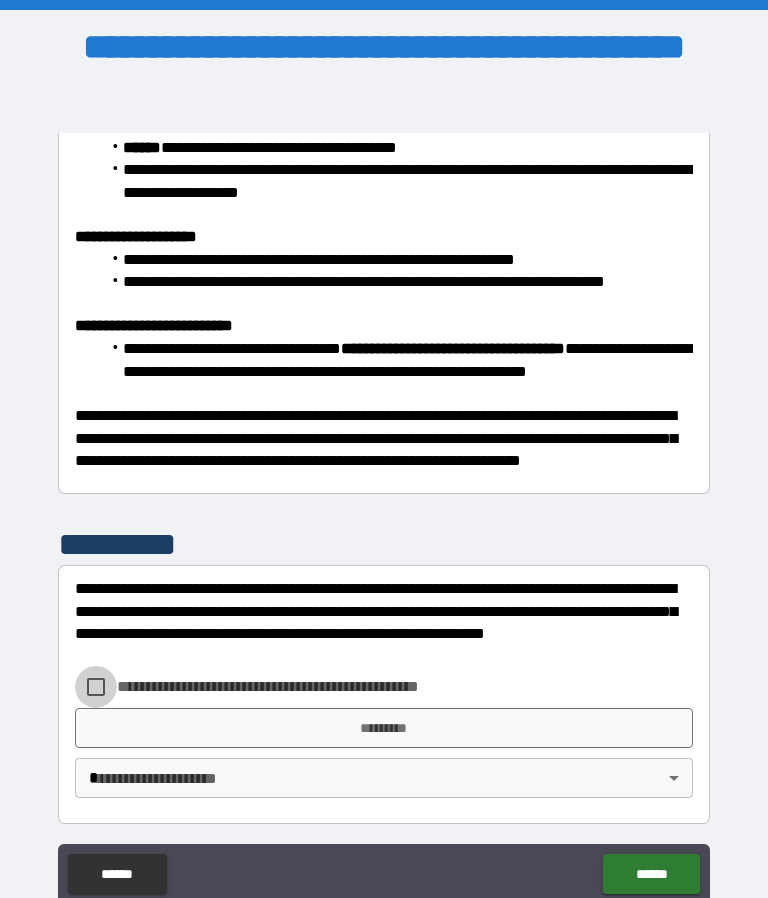 scroll, scrollTop: 1351, scrollLeft: 0, axis: vertical 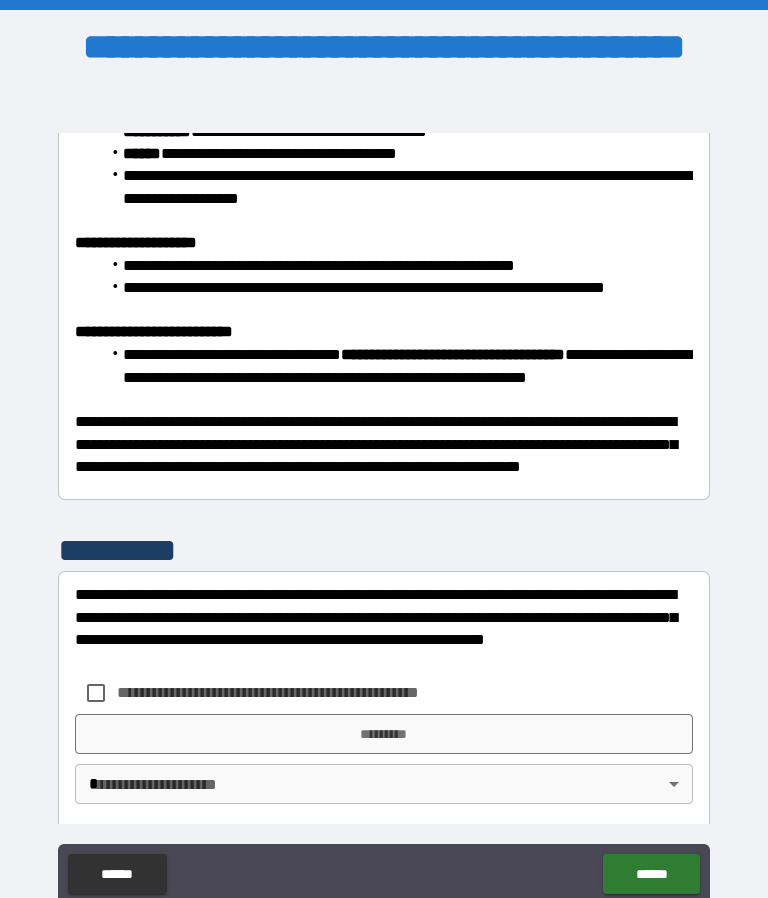 click on "**********" at bounding box center [384, 628] 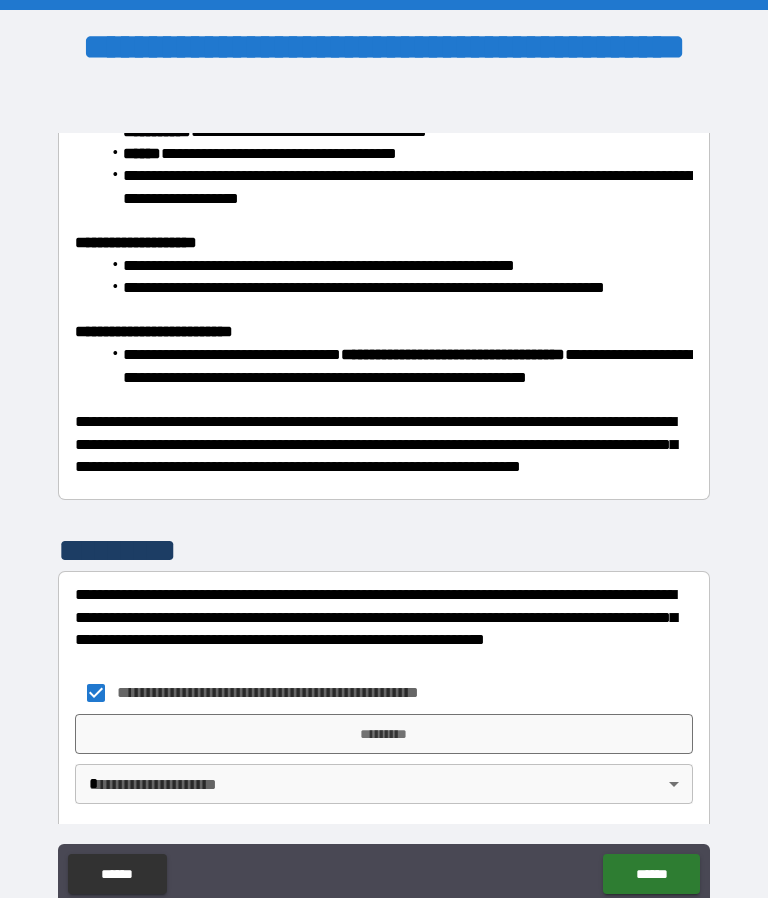 click on "**********" at bounding box center [384, 492] 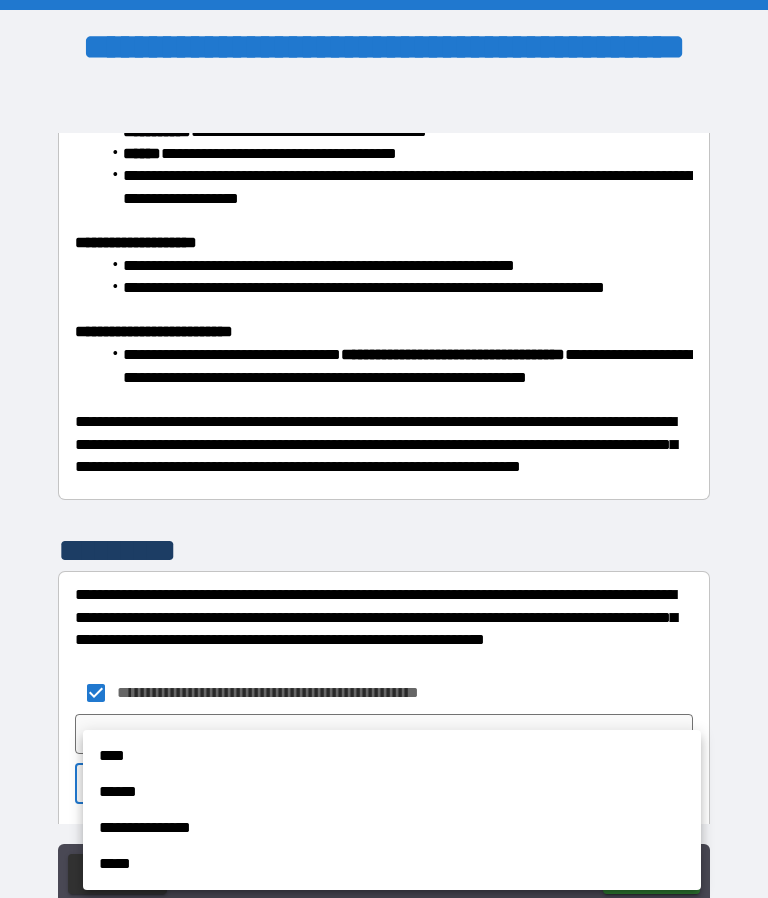 click on "**********" at bounding box center (392, 810) 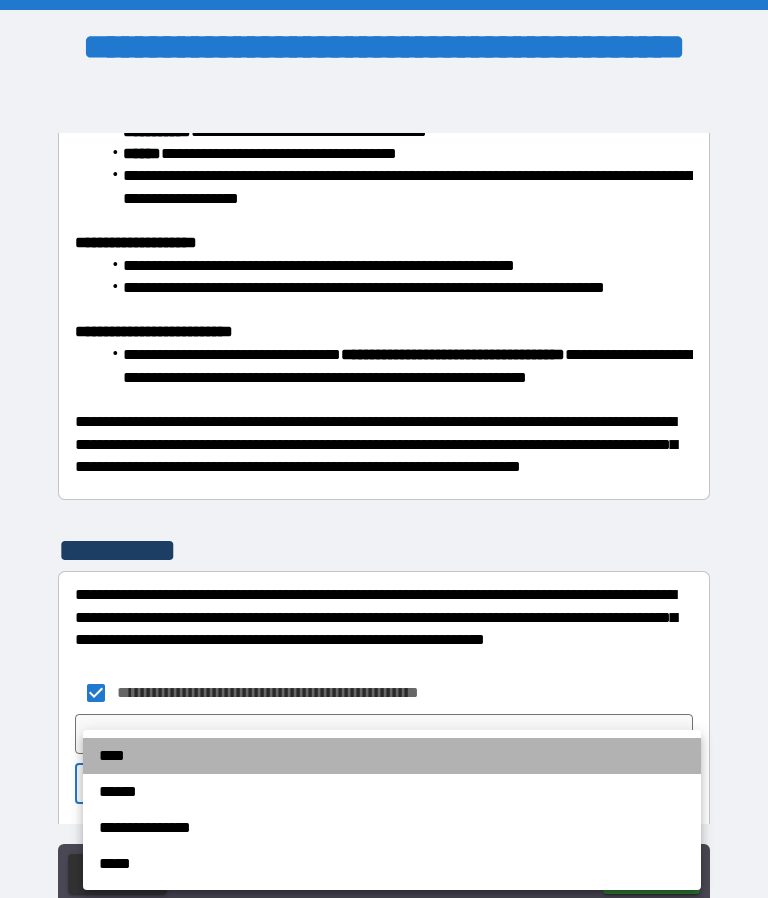click on "****" at bounding box center [392, 756] 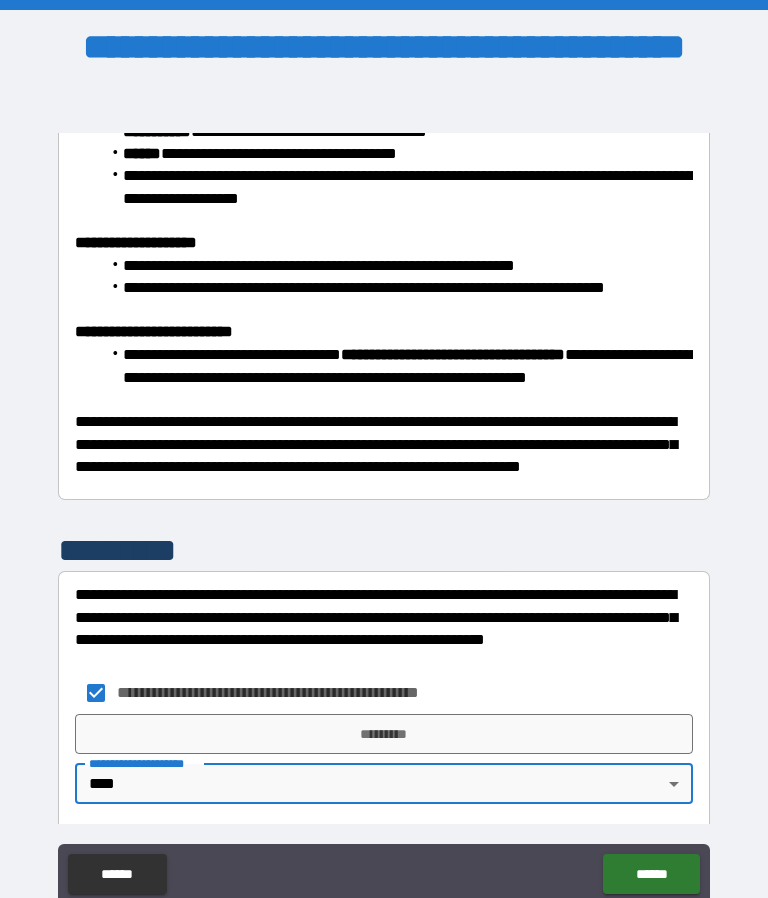 click on "*********" at bounding box center (384, 734) 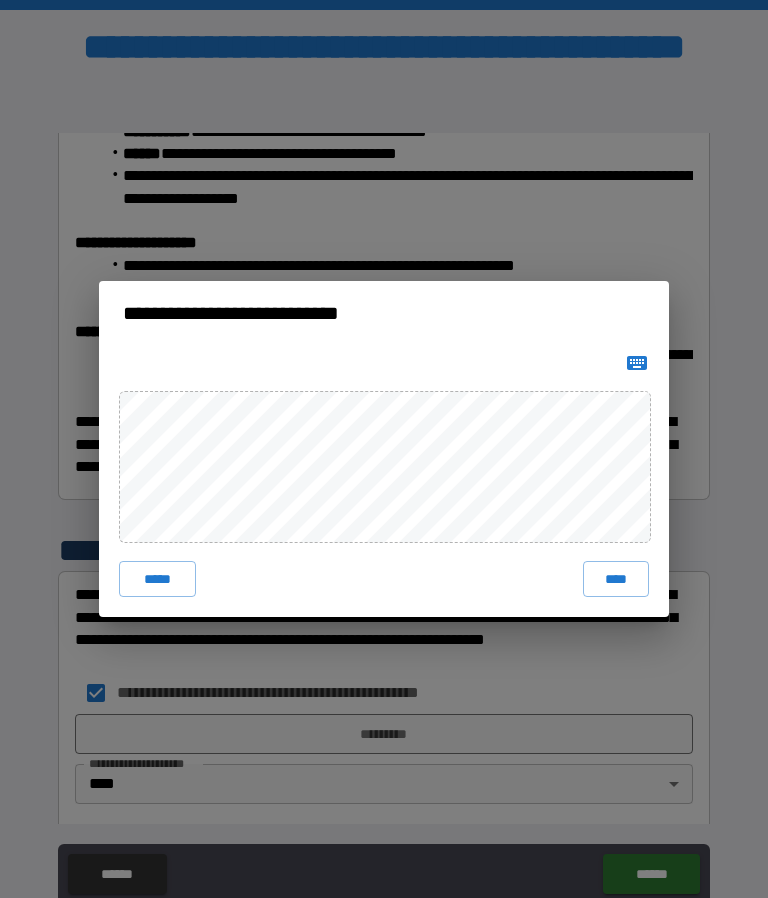 click on "****" at bounding box center [616, 579] 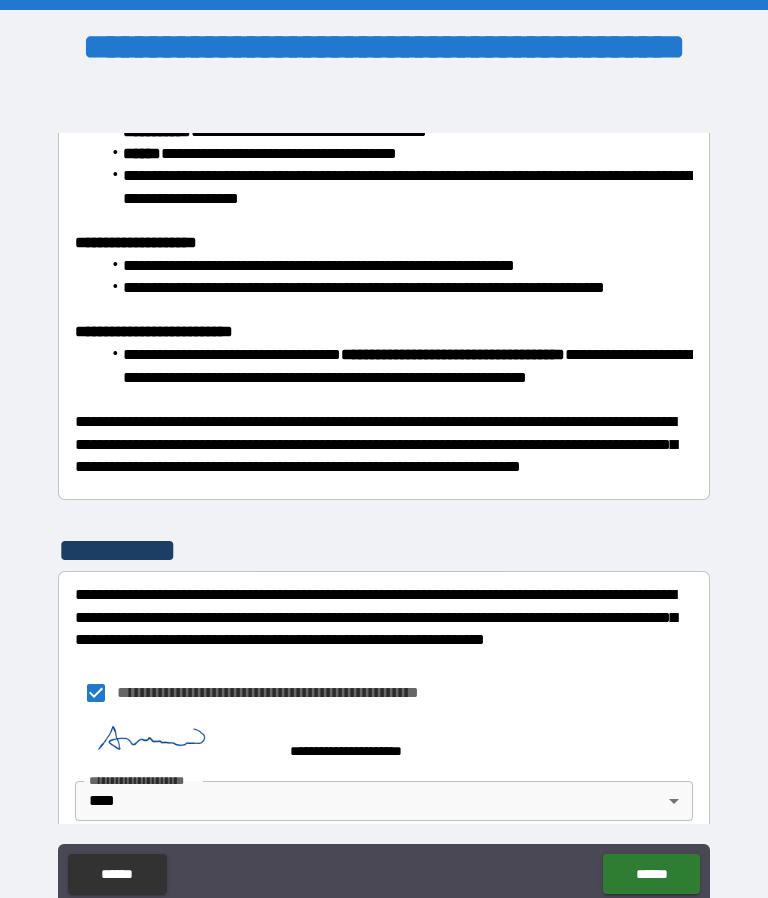 click on "******" 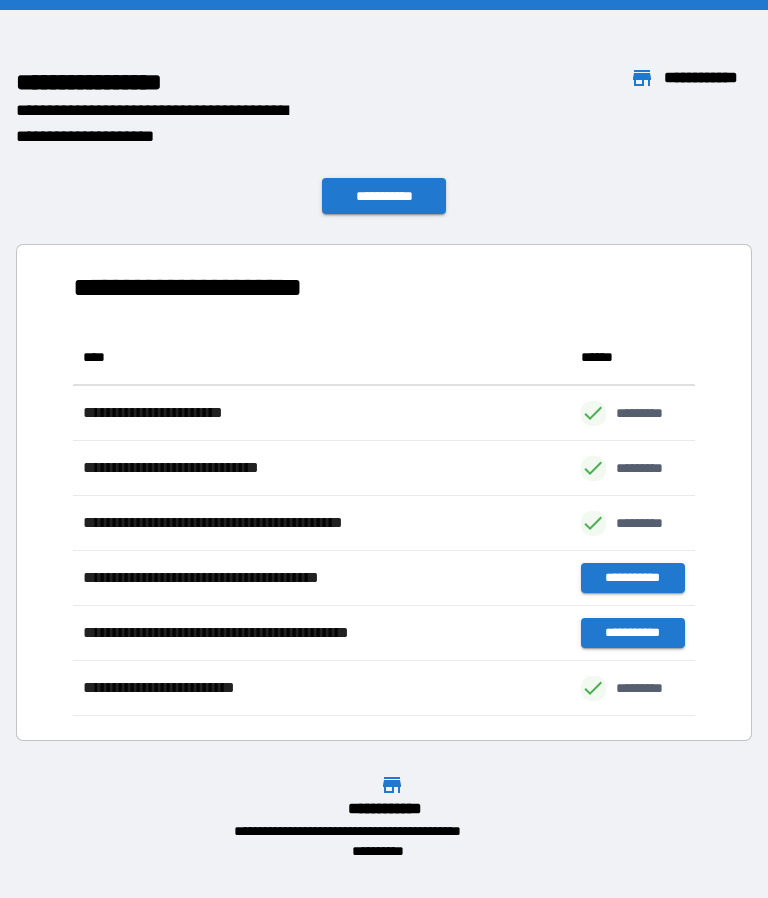 scroll, scrollTop: 386, scrollLeft: 622, axis: both 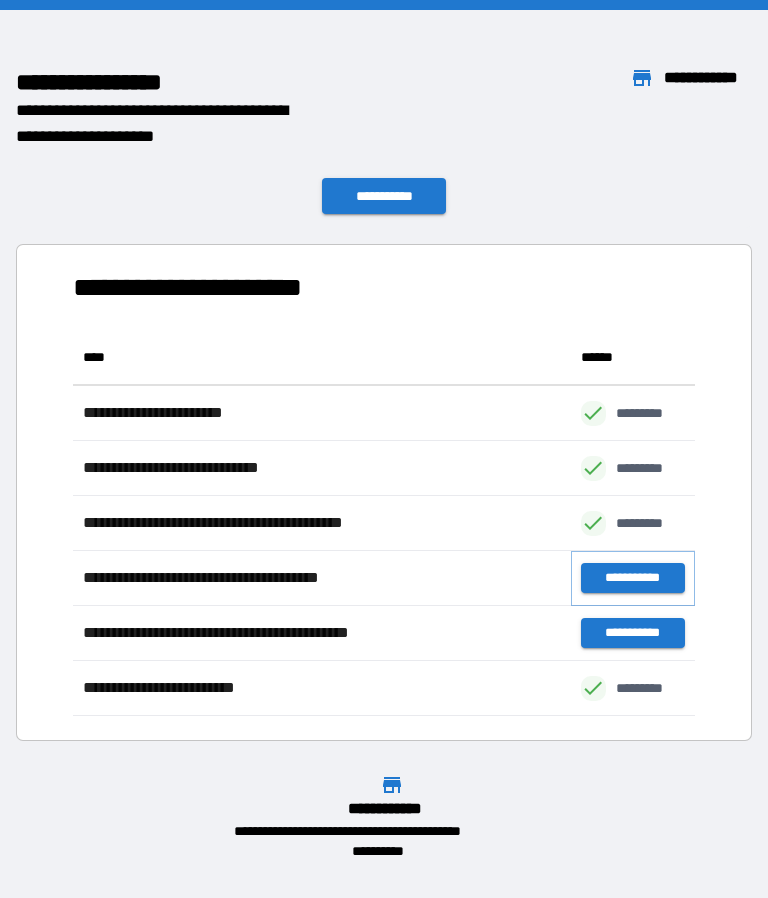 click on "**********" at bounding box center [633, 578] 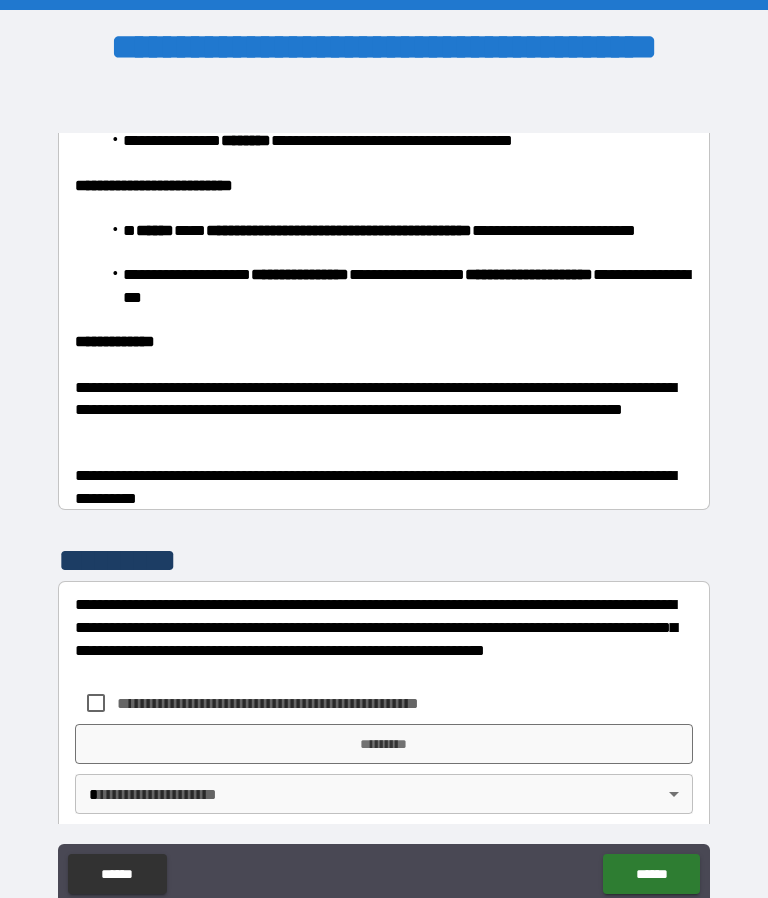 scroll, scrollTop: 1989, scrollLeft: 0, axis: vertical 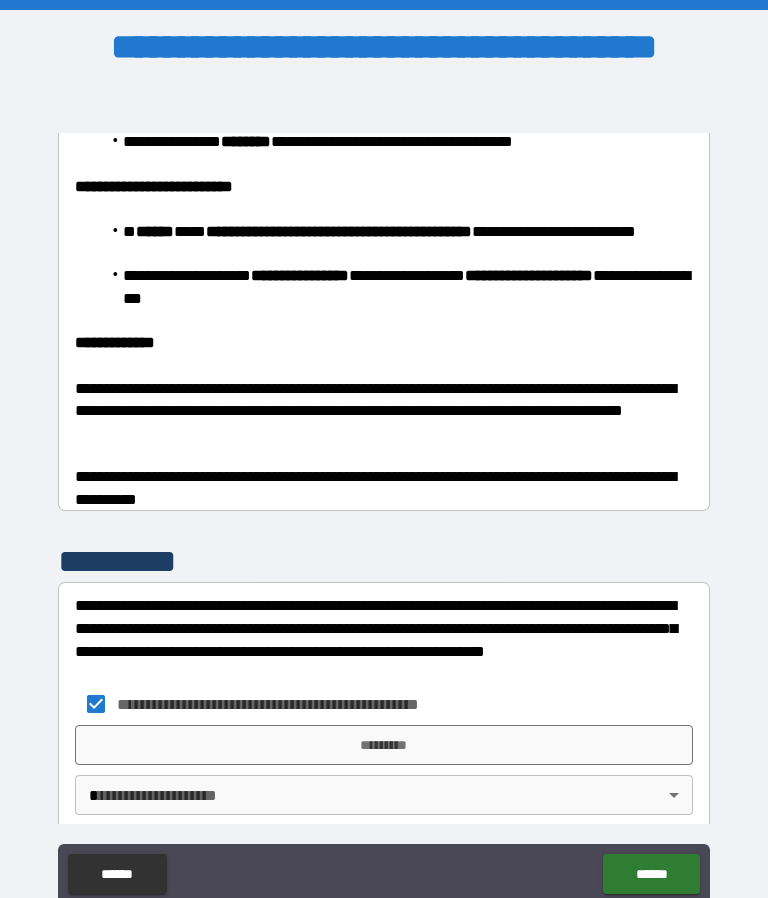 click on "**********" at bounding box center (384, 492) 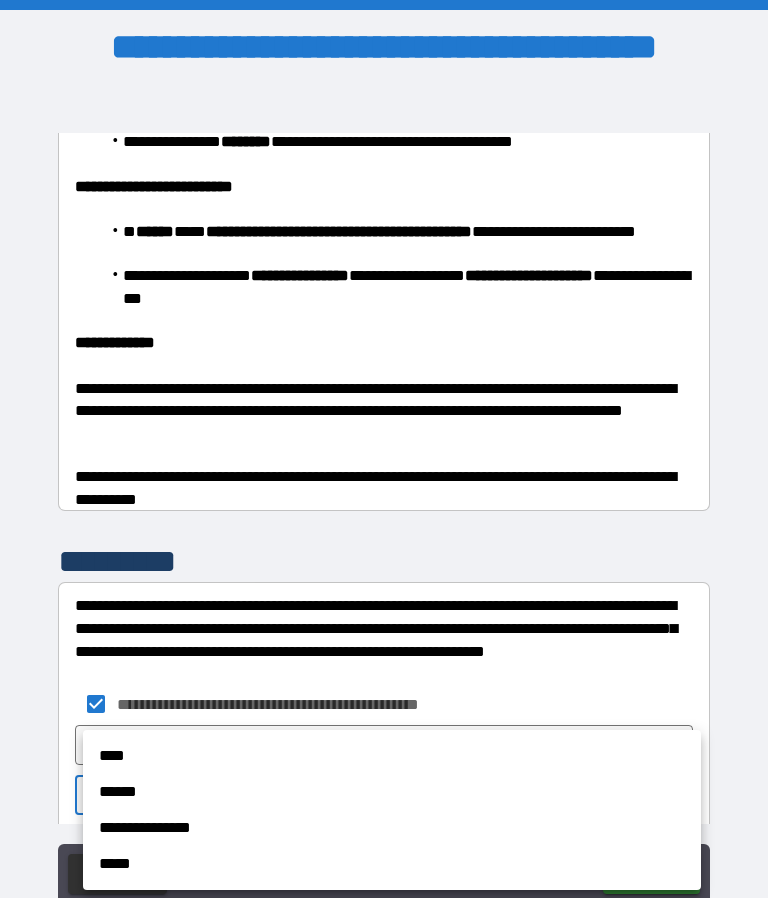 click on "****" at bounding box center [392, 756] 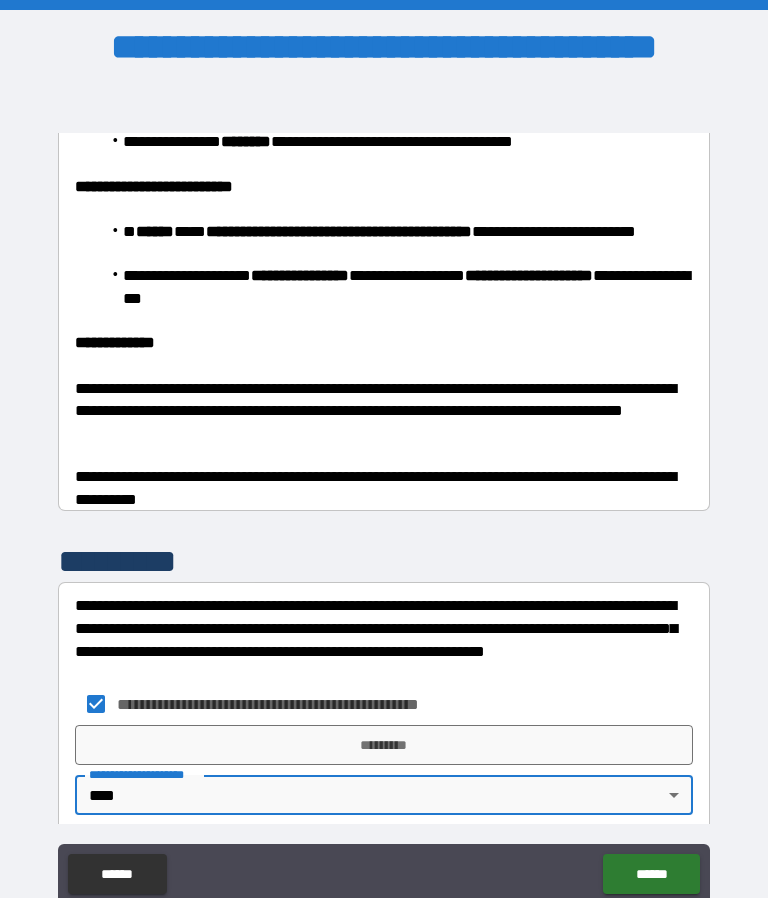 click on "*********" at bounding box center [384, 745] 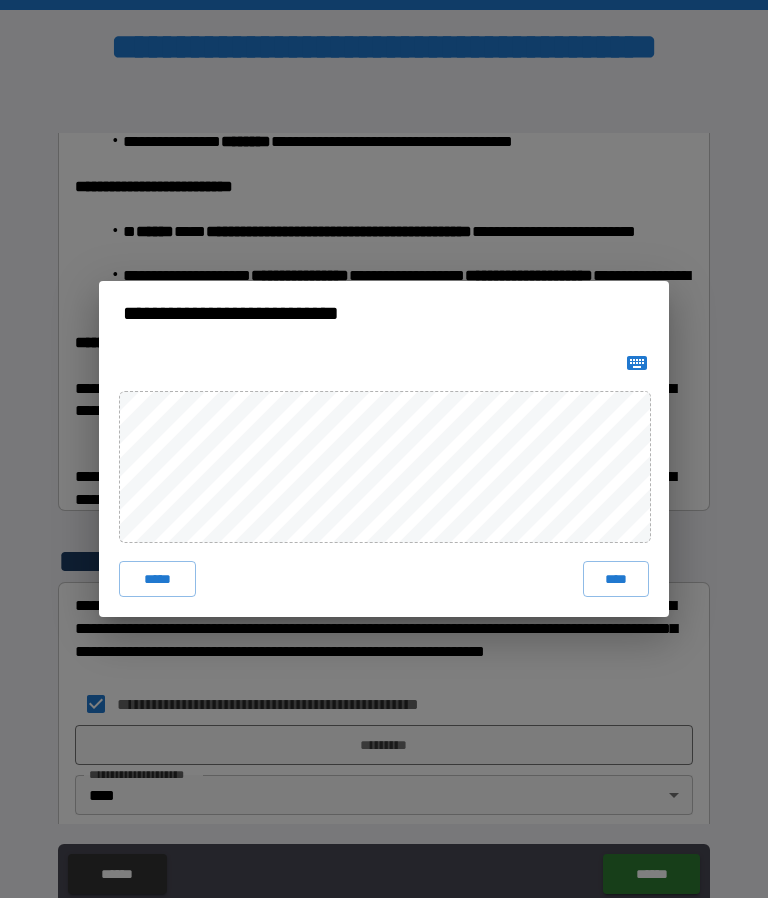 click on "****" at bounding box center [616, 579] 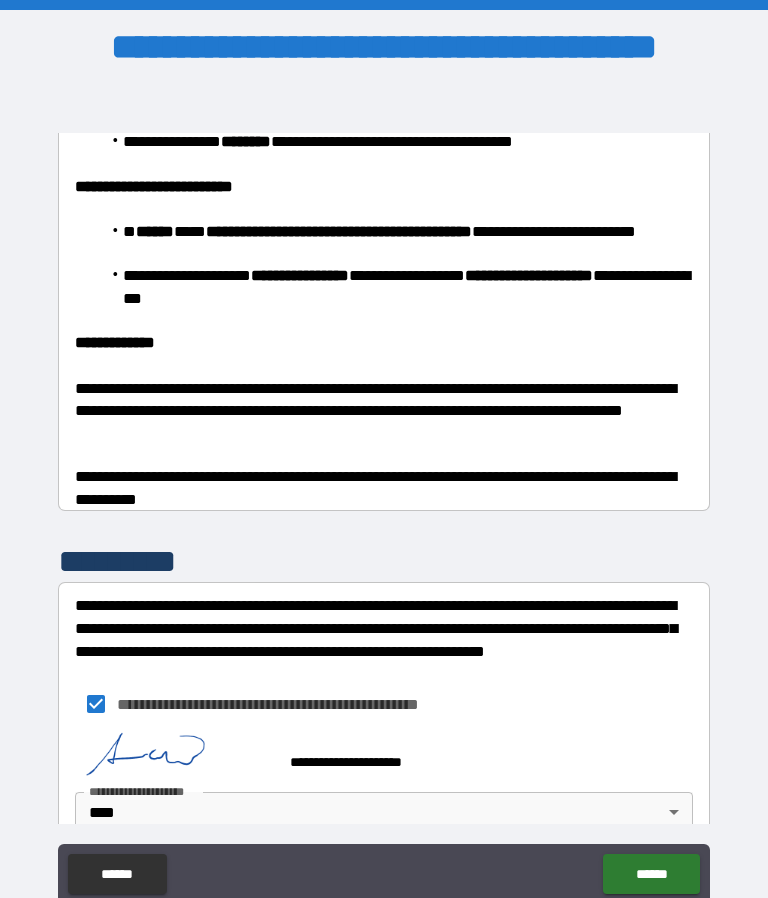 click on "******" at bounding box center (651, 874) 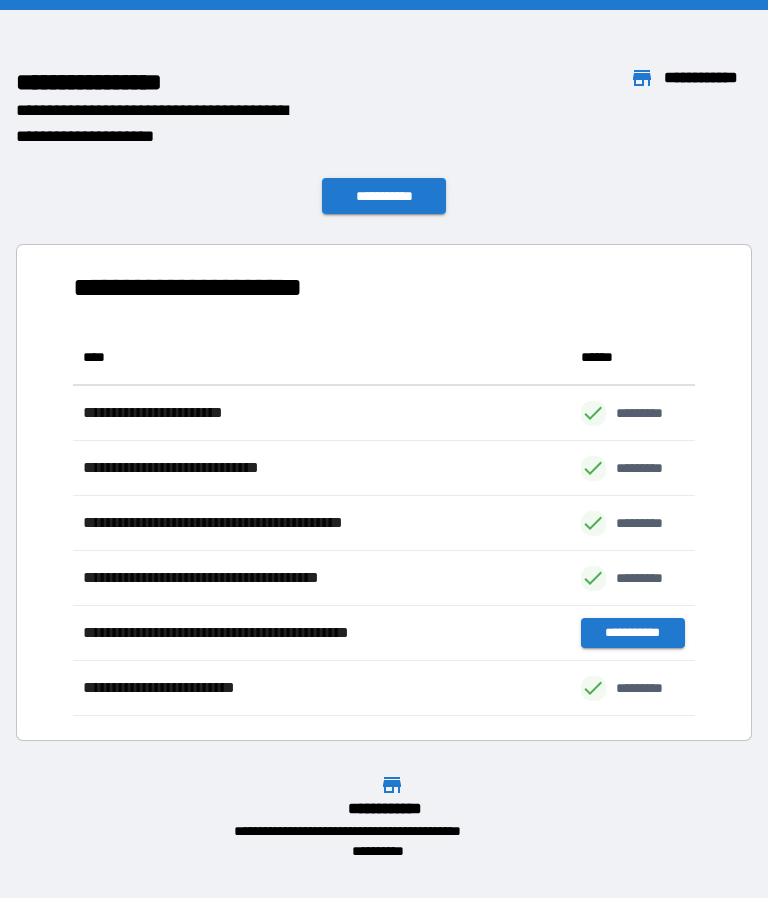 scroll, scrollTop: 386, scrollLeft: 622, axis: both 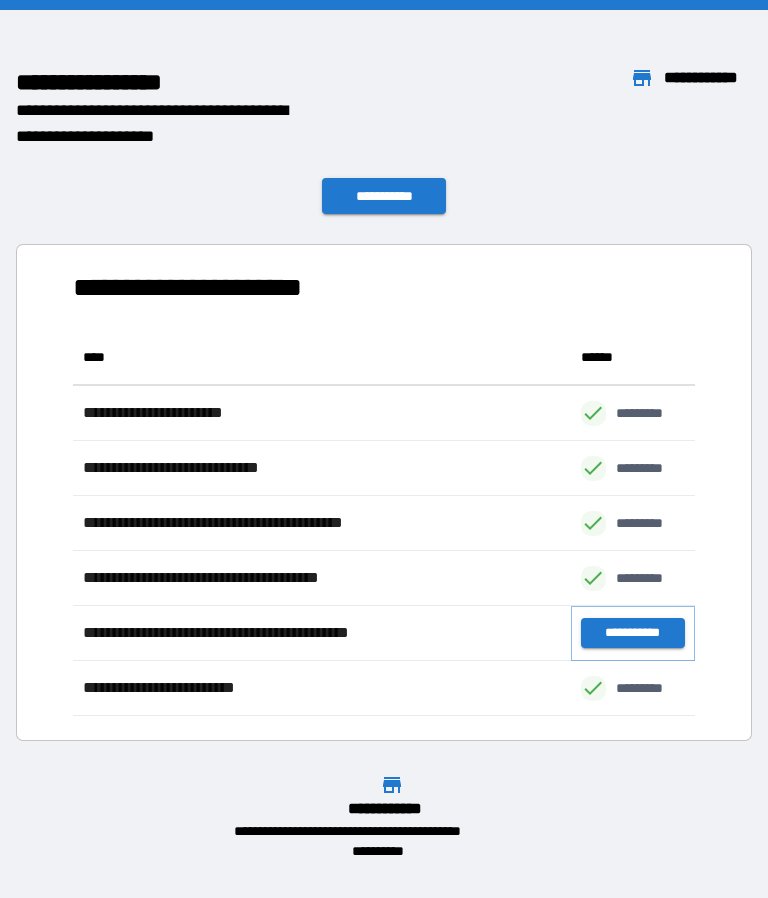click on "**********" at bounding box center [633, 633] 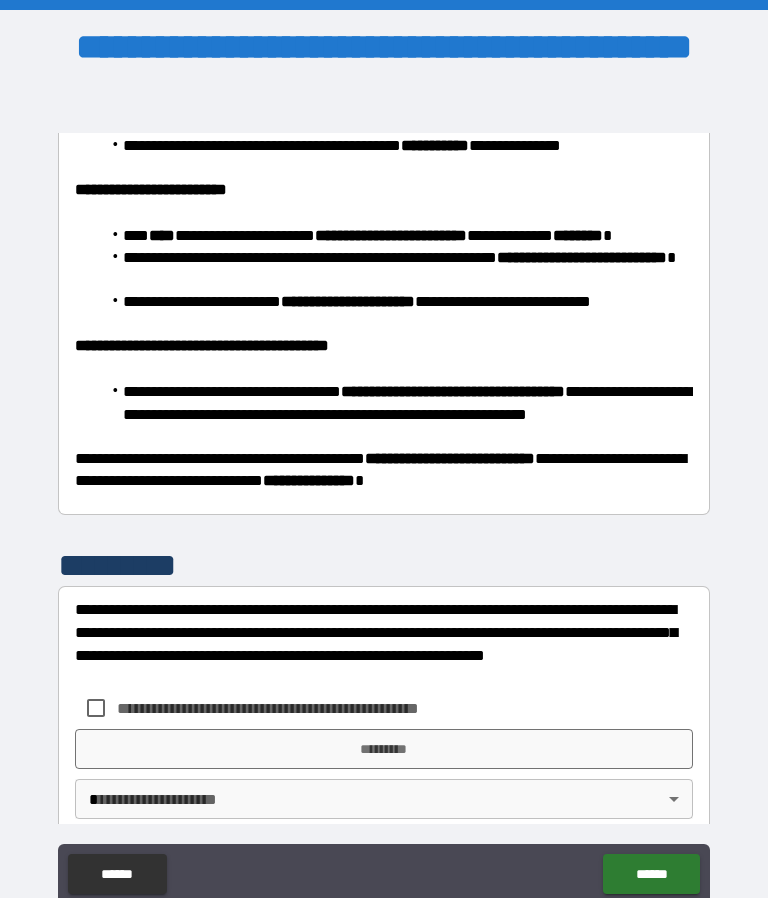 scroll, scrollTop: 2077, scrollLeft: 0, axis: vertical 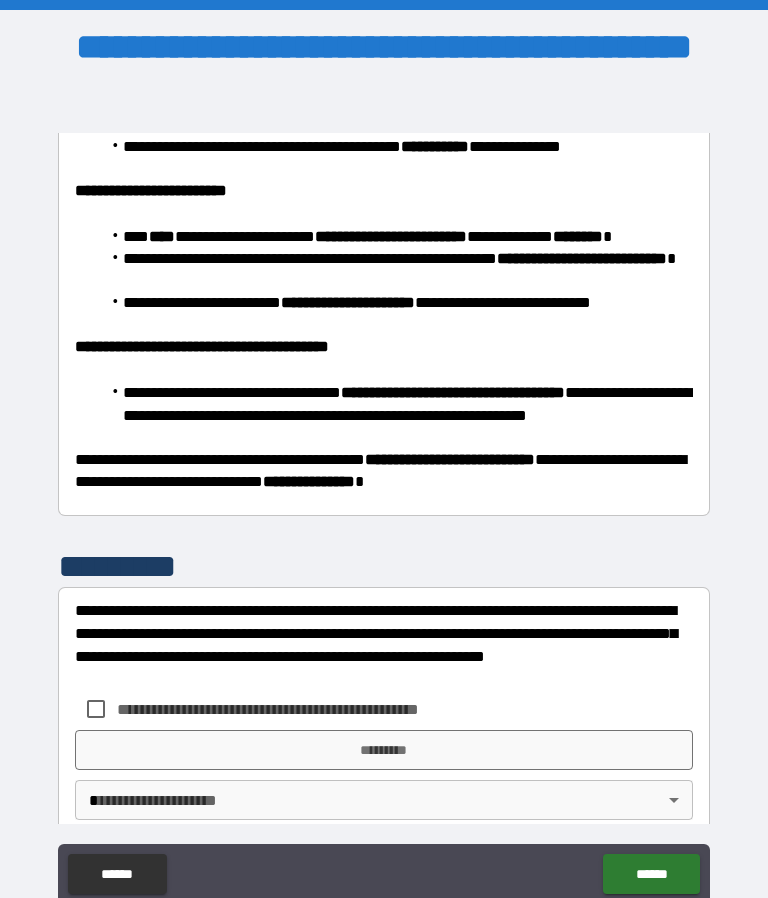 click on "**********" at bounding box center (384, 492) 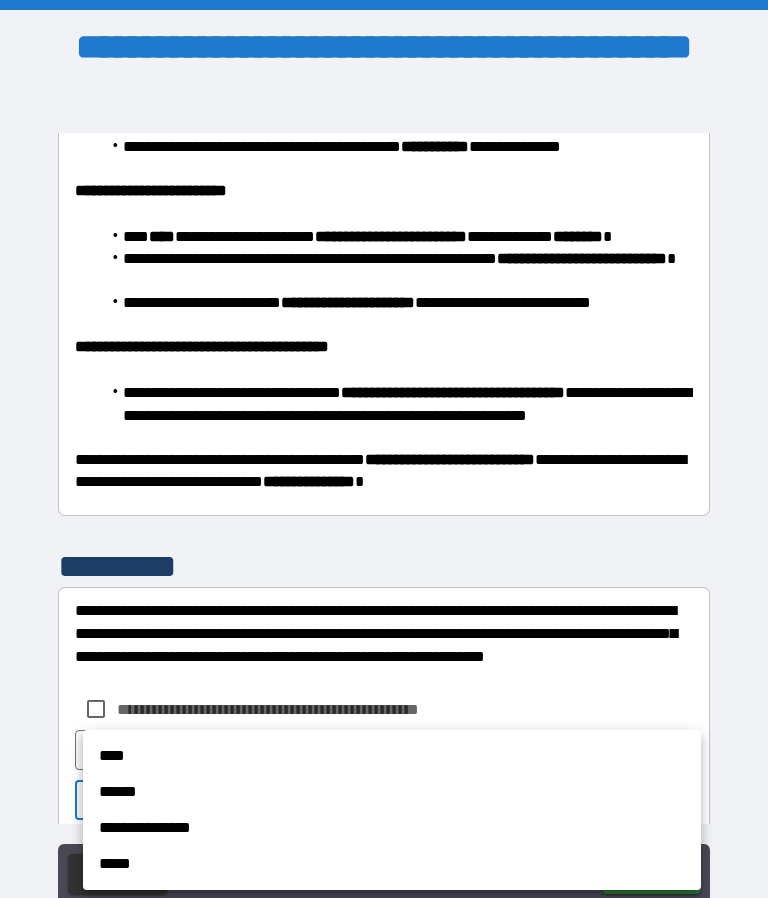 click on "****" at bounding box center [392, 756] 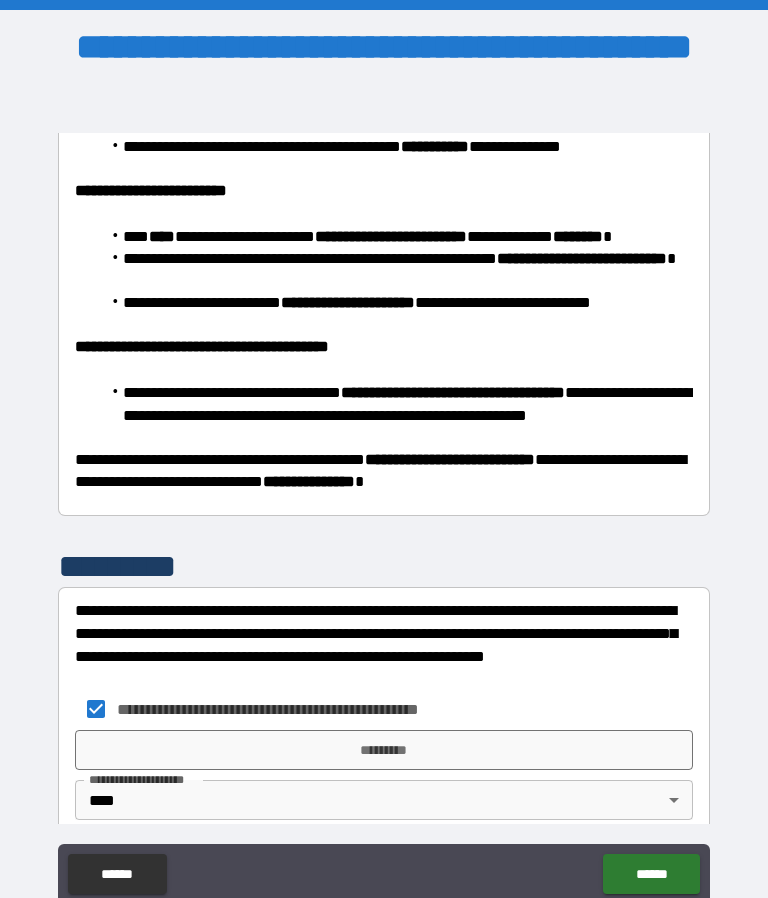 click on "*********" at bounding box center (384, 750) 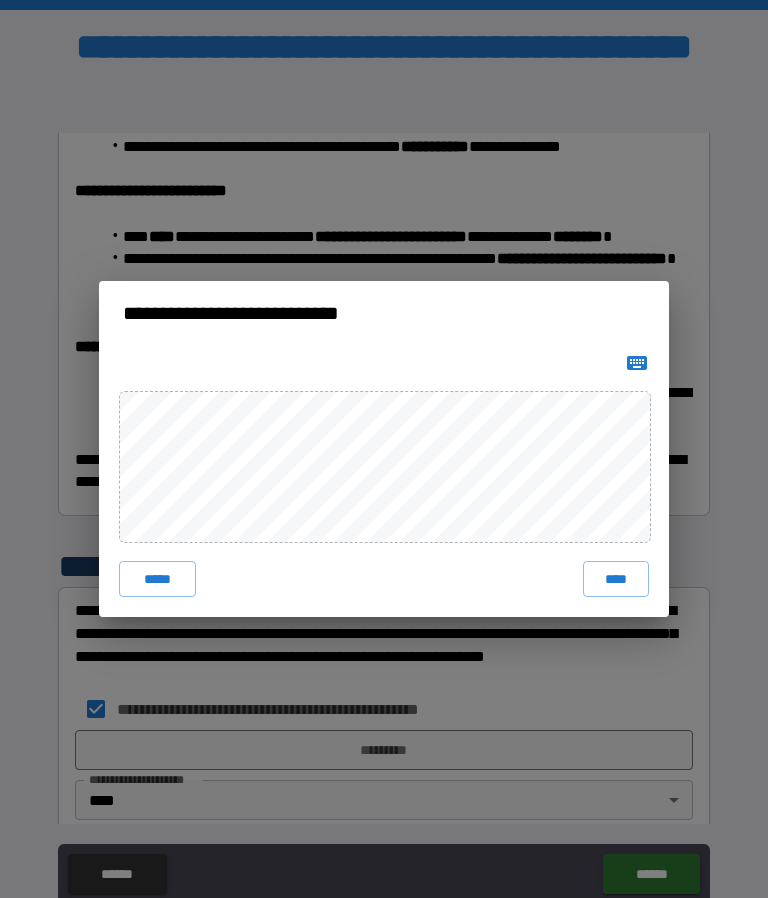 click on "****" at bounding box center (616, 579) 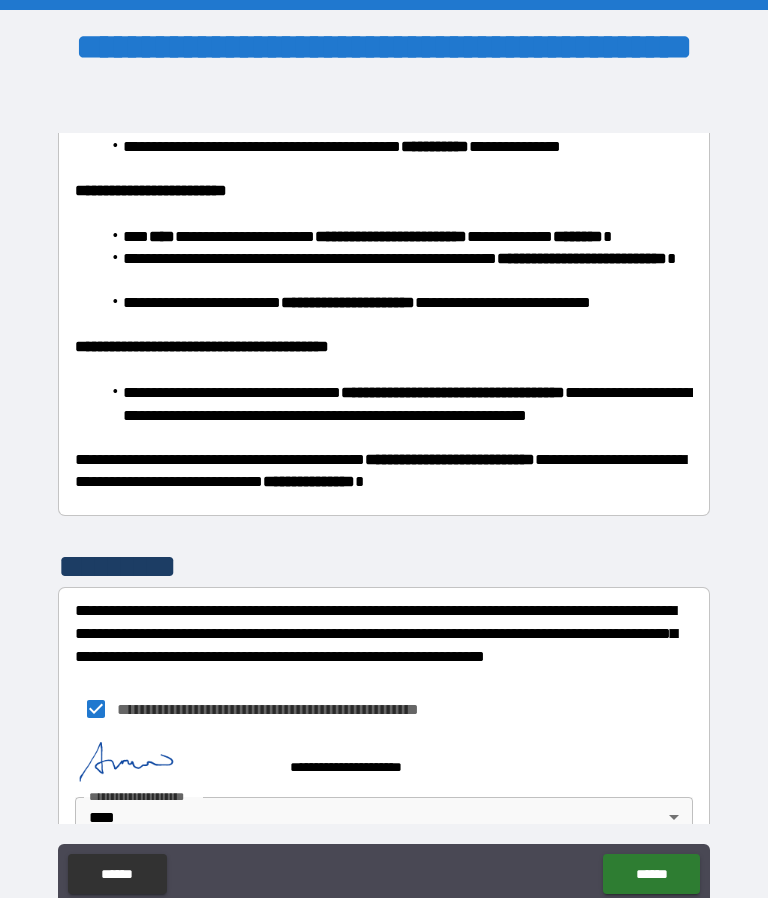 click on "******" at bounding box center [651, 874] 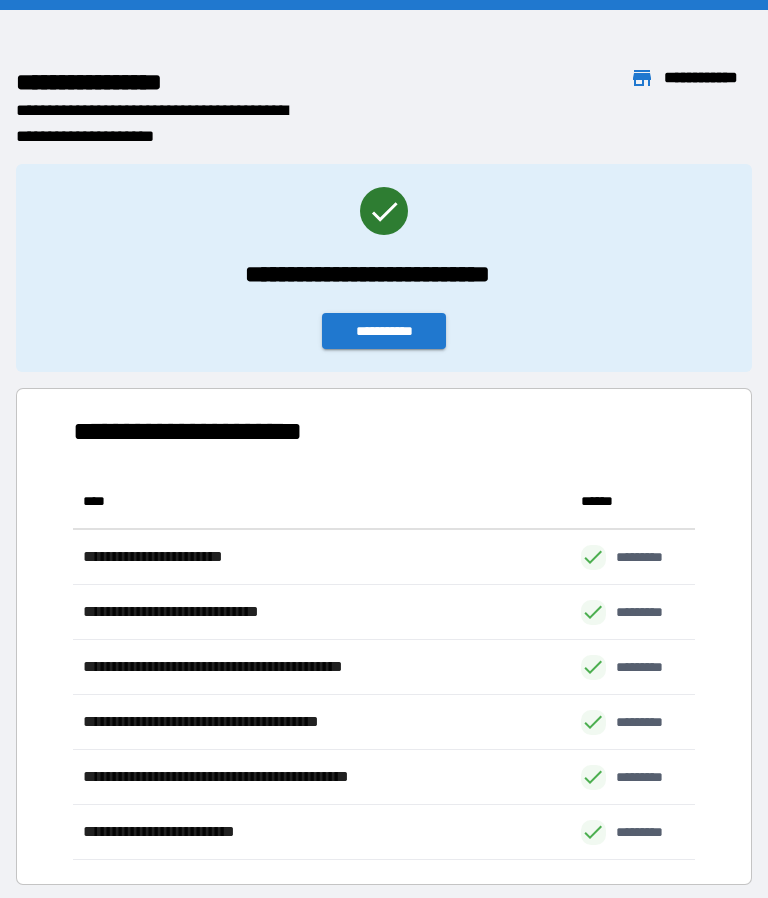 scroll, scrollTop: 1, scrollLeft: 1, axis: both 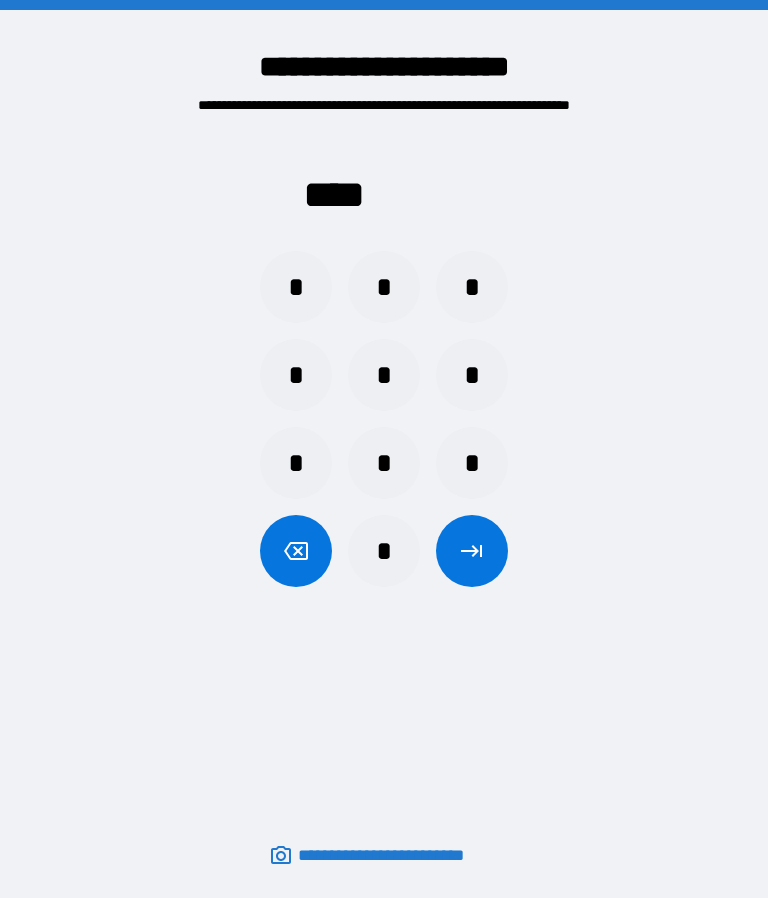 click on "*" at bounding box center [472, 463] 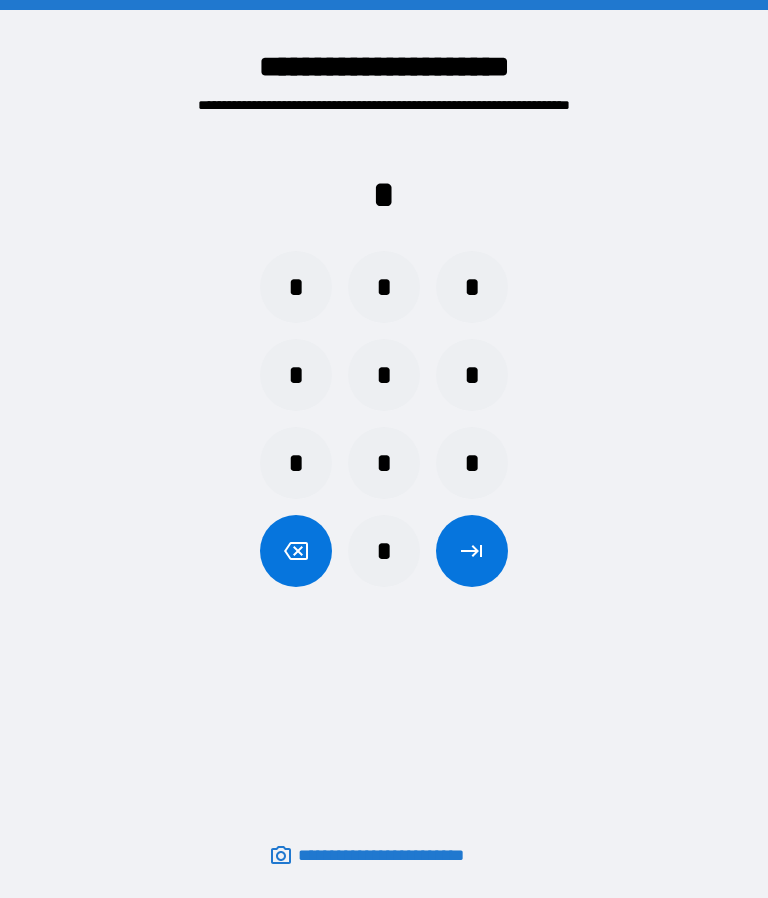 click on "*" at bounding box center (472, 287) 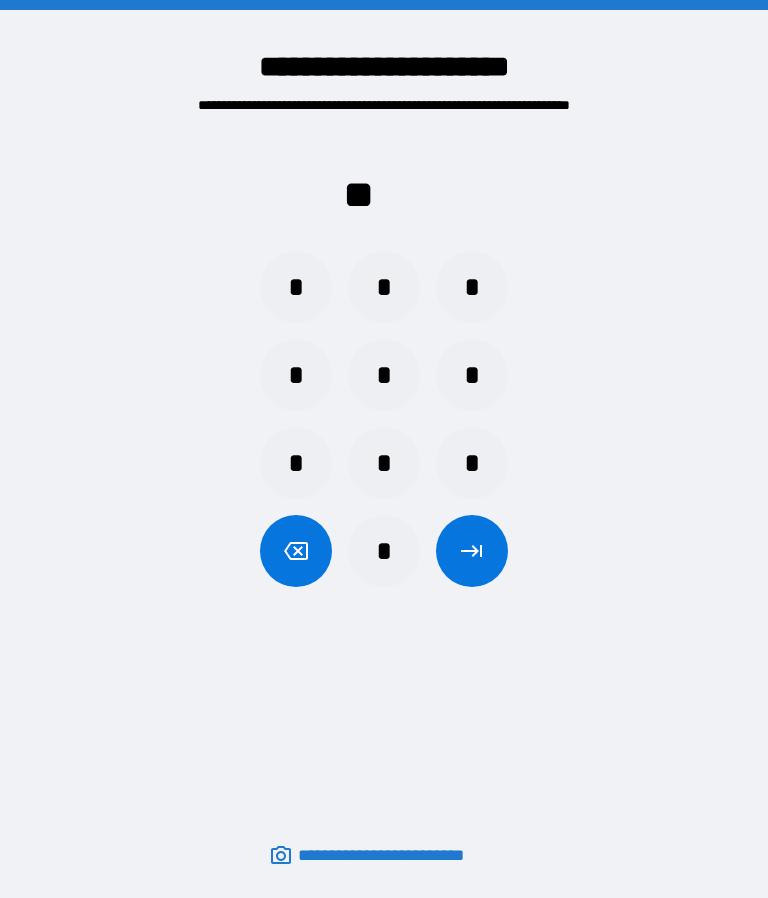 click on "*" at bounding box center (472, 287) 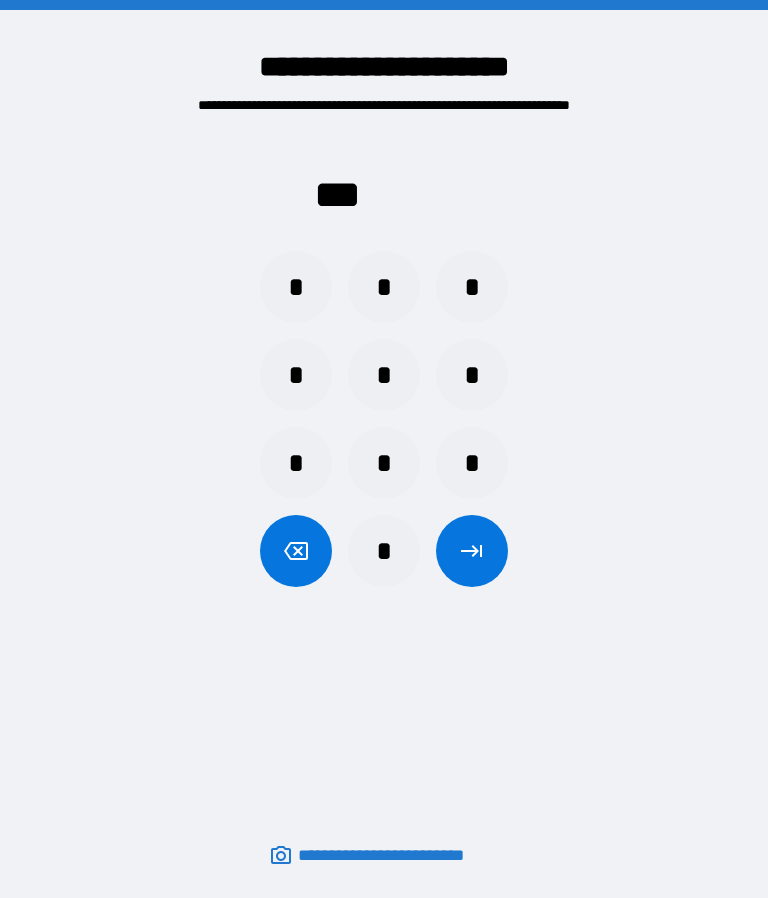 click on "*" at bounding box center [296, 463] 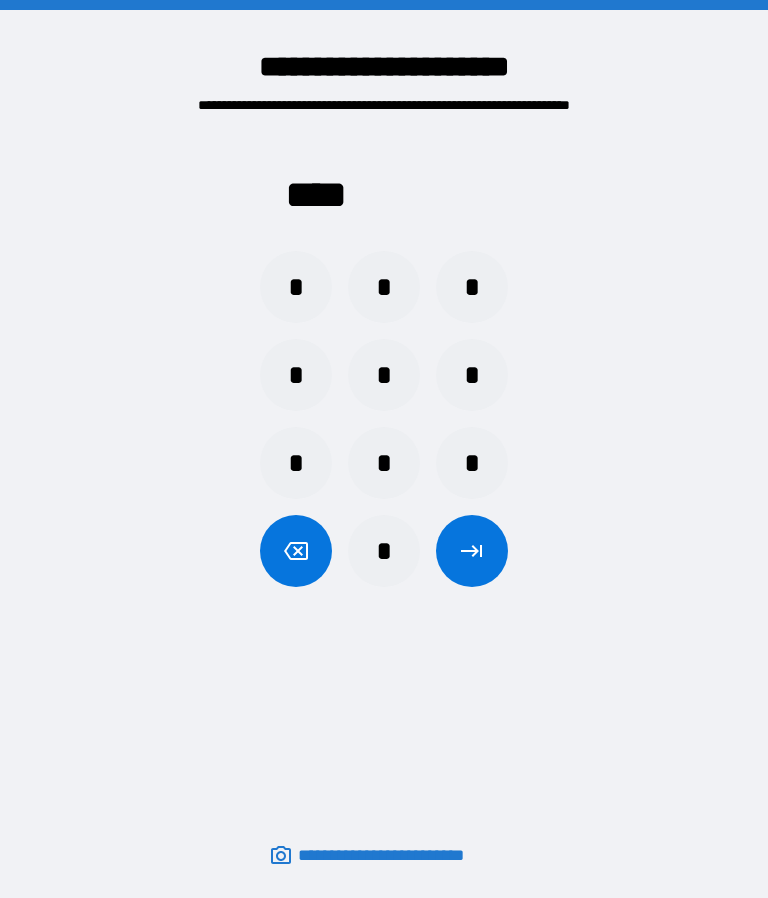 click at bounding box center (472, 551) 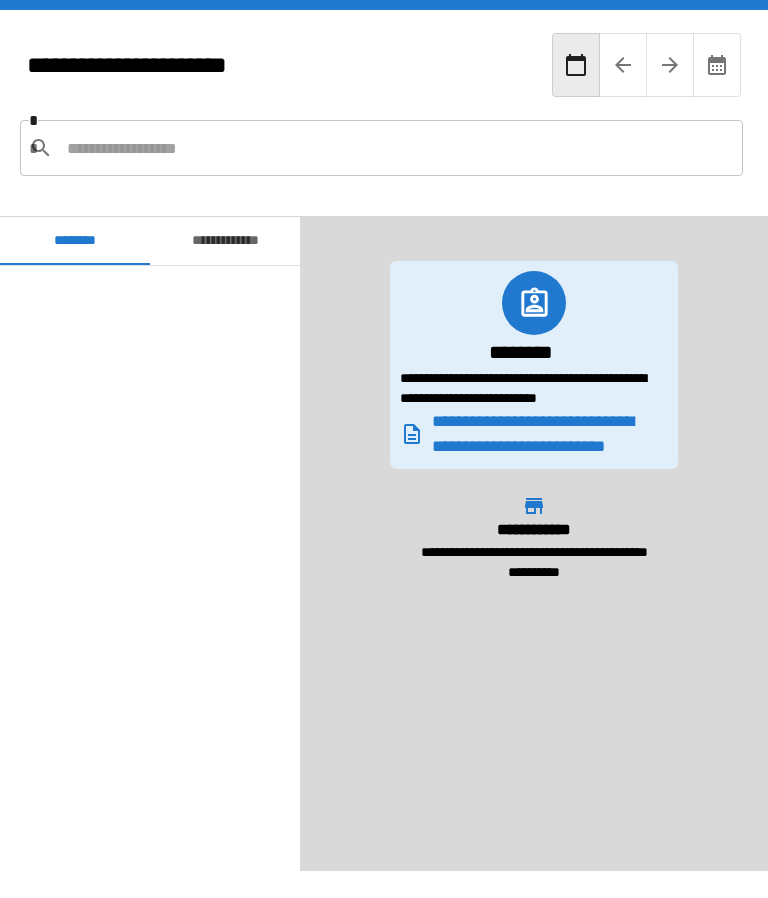scroll, scrollTop: 120, scrollLeft: 0, axis: vertical 